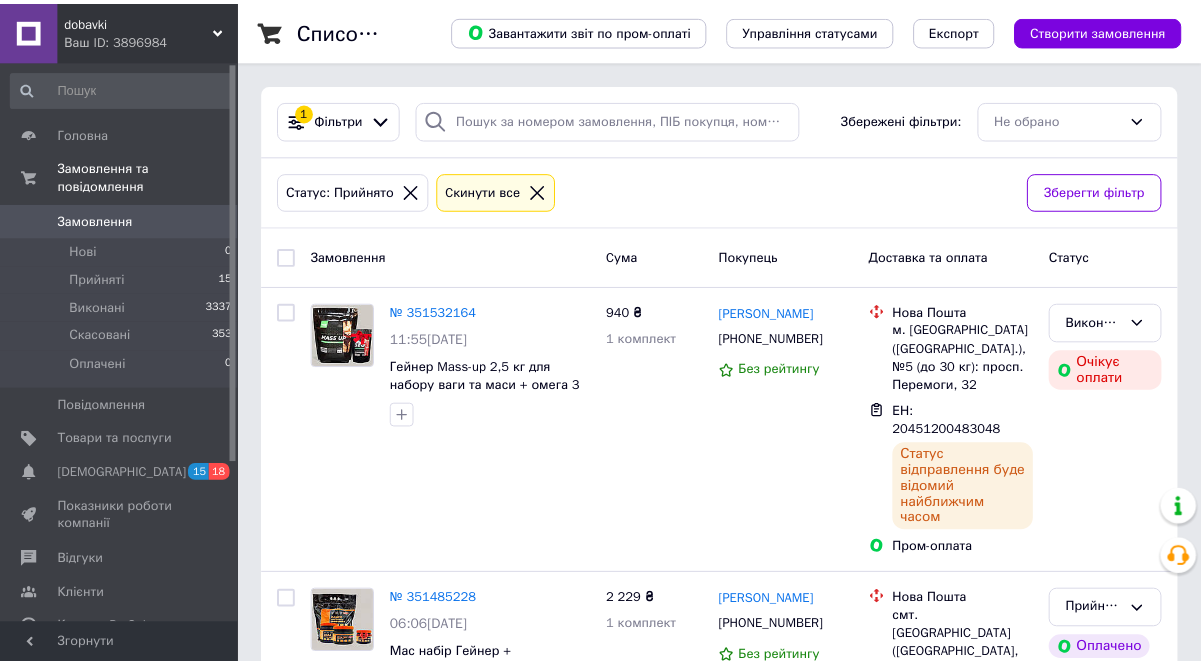 scroll, scrollTop: 0, scrollLeft: 0, axis: both 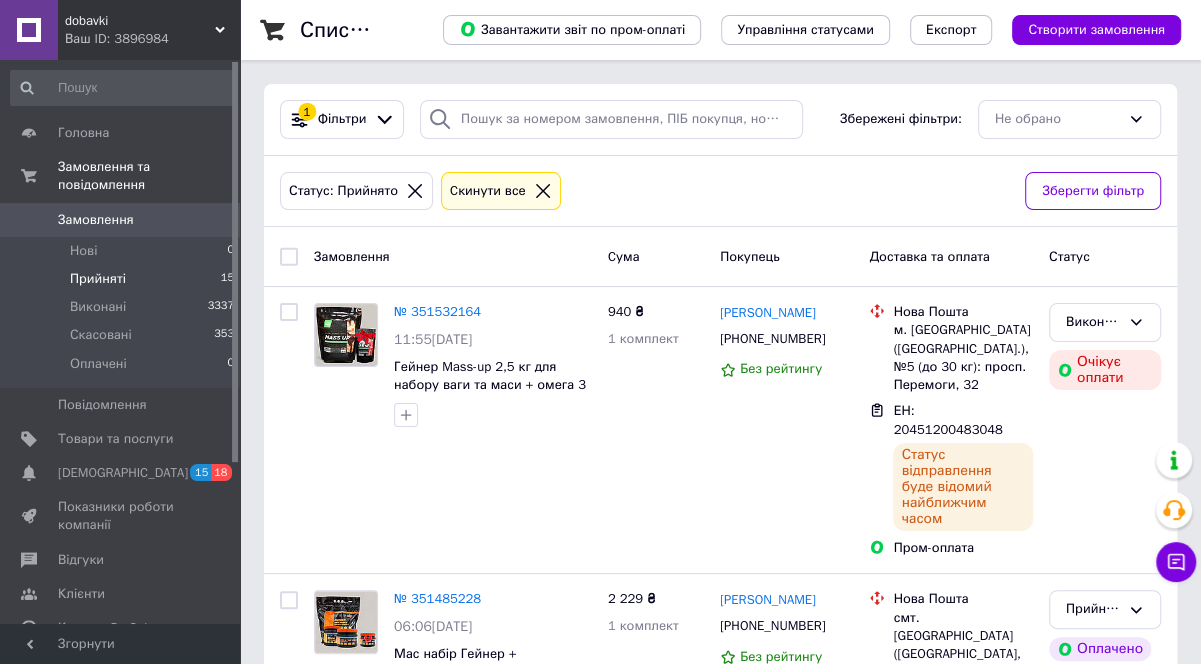 click on "Cкинути все" at bounding box center [488, 191] 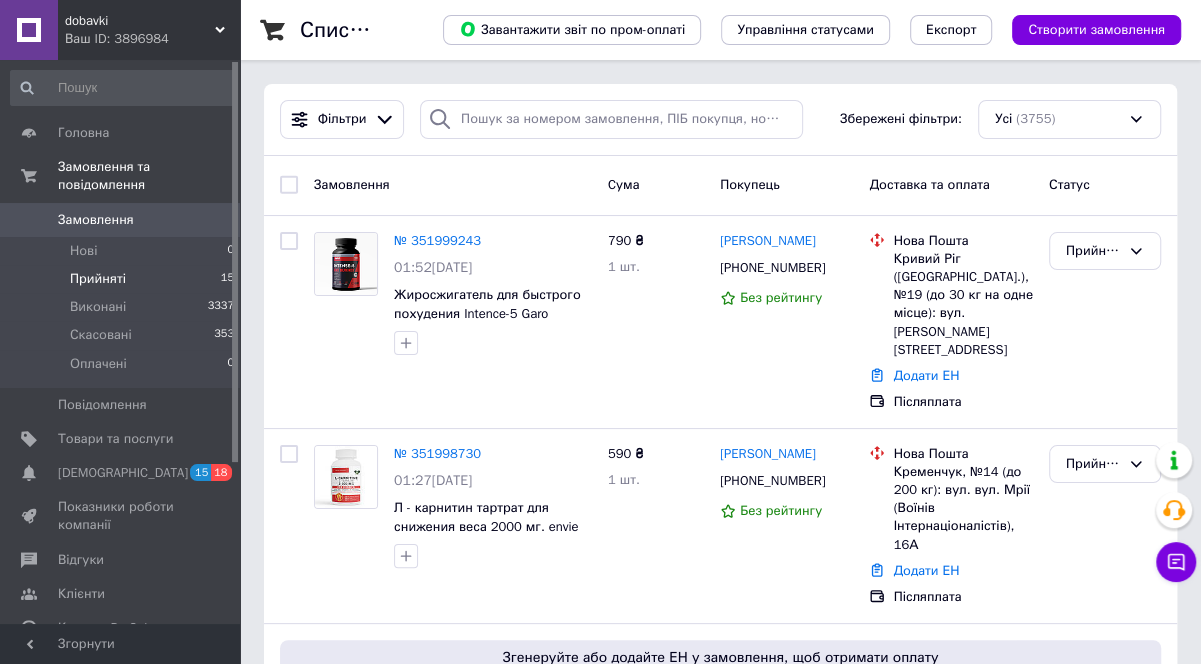 click on "Прийняті 15" at bounding box center [123, 279] 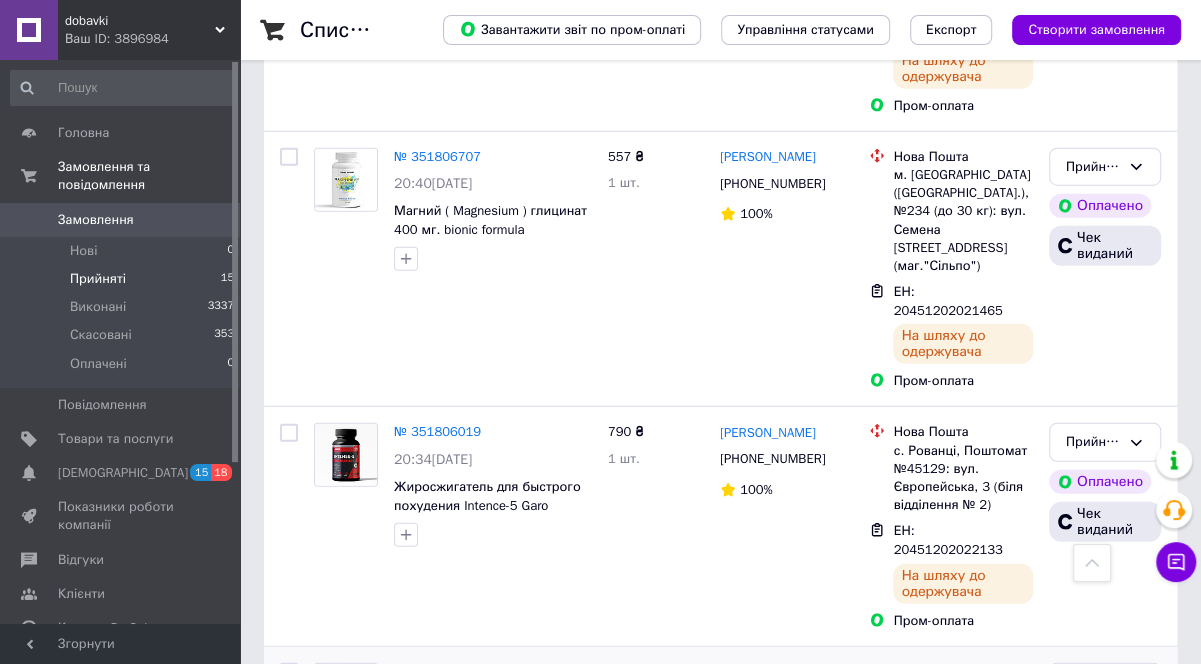 scroll, scrollTop: 2816, scrollLeft: 0, axis: vertical 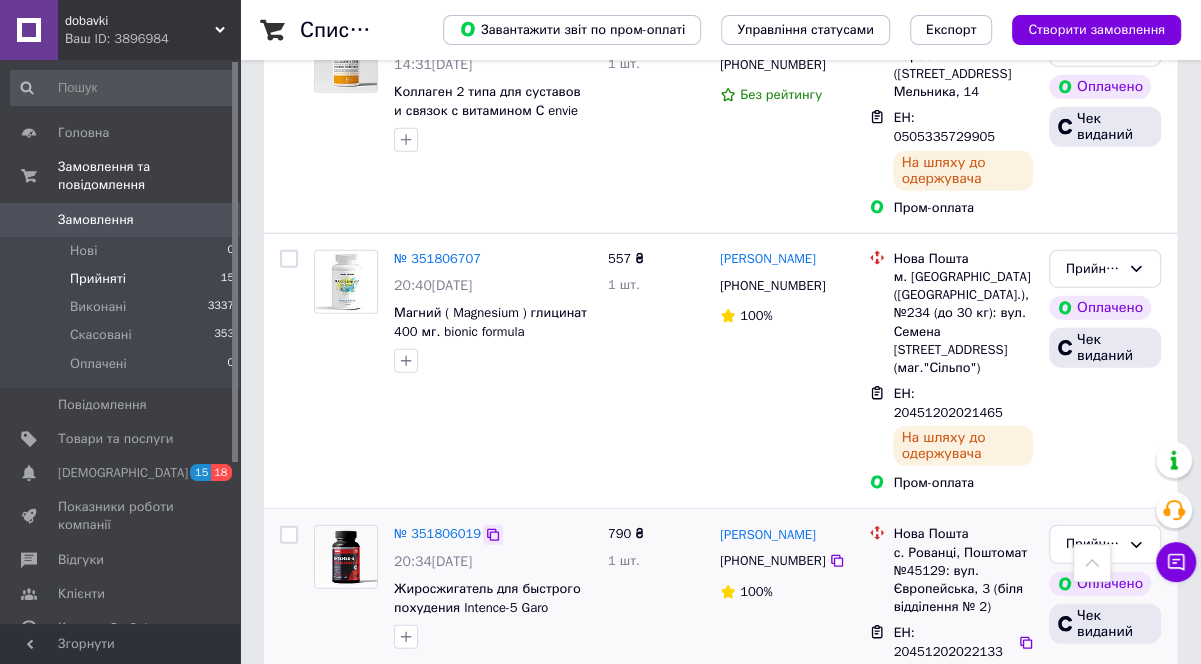 click 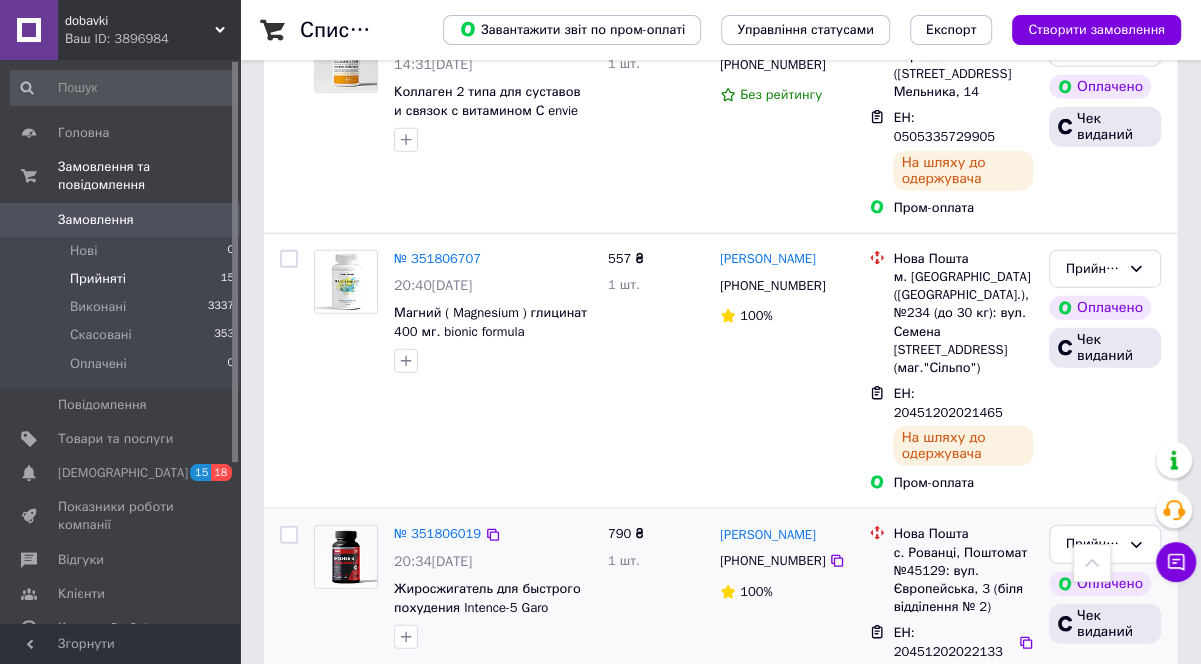 click on "№ 351806019 20:34[DATE] Жиросжигатель для быстрого похудения Intence-5 Garo Nutrition 790 ₴ 1 шт. [PERSON_NAME] [PHONE_NUMBER] 100% Нова Пошта с. Рованці, Поштомат №45129: вул. [STREET_ADDRESS] (біля відділення № 2) ЕН: 20451202022133 На шляху до одержувача Пром-оплата Прийнято Оплачено Чек виданий" at bounding box center [720, 628] 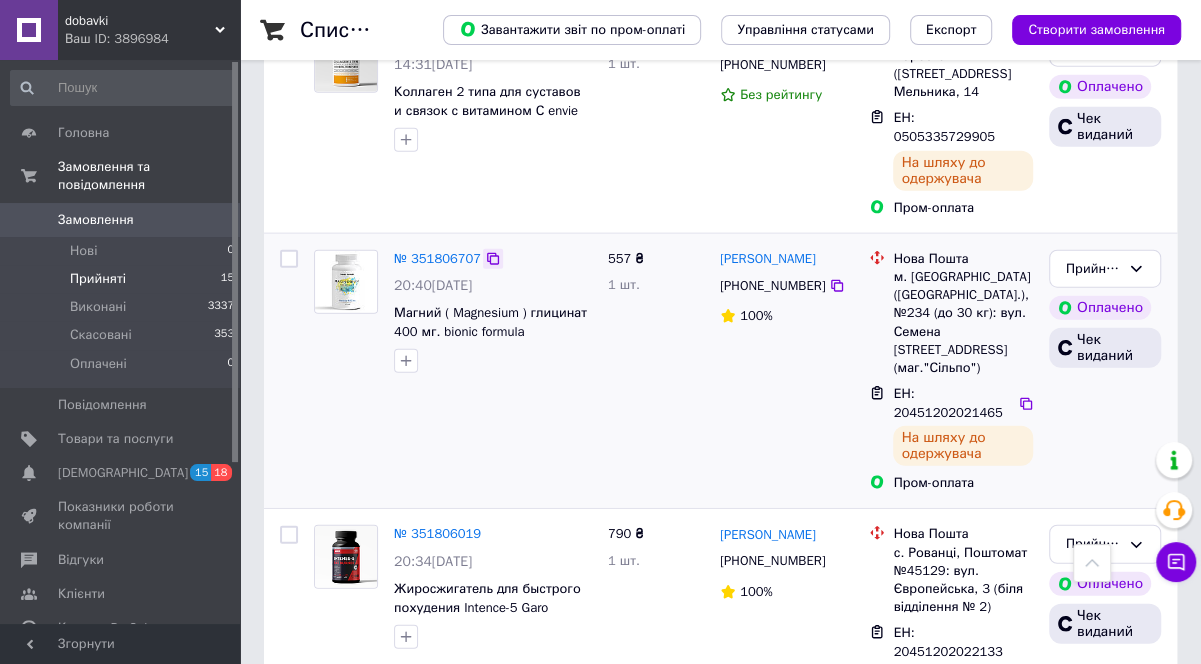 click 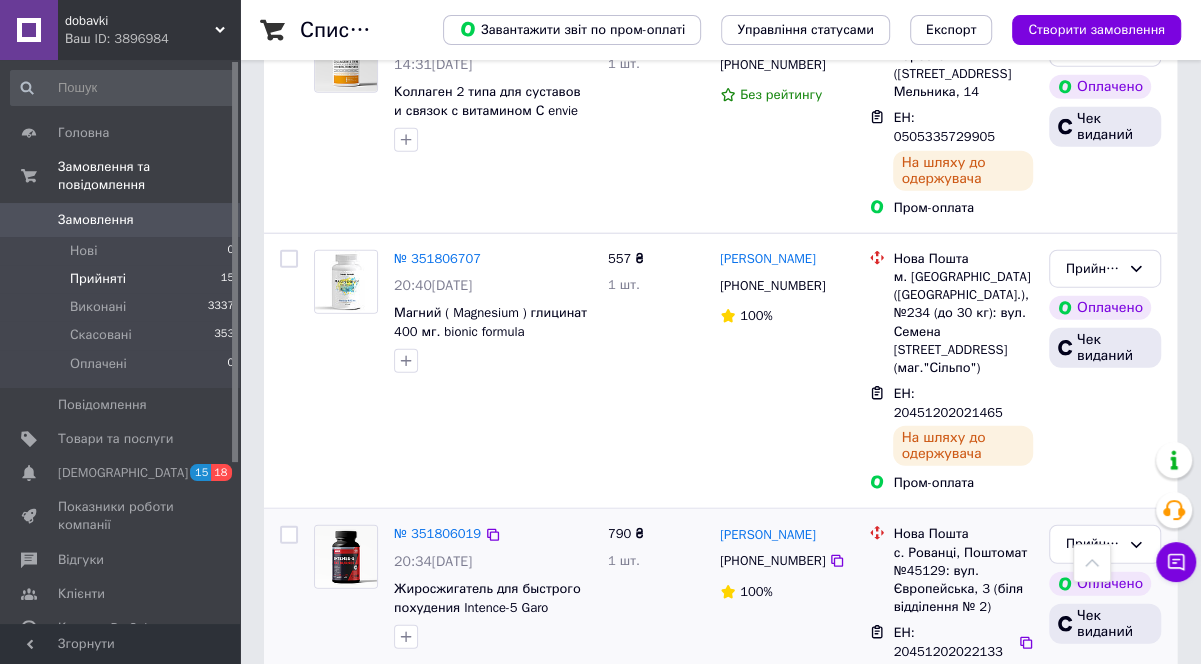 click on "№ 351806019 20:34[DATE] Жиросжигатель для быстрого похудения Intence-5 Garo Nutrition 790 ₴ 1 шт. [PERSON_NAME] [PHONE_NUMBER] 100% Нова Пошта с. Рованці, Поштомат №45129: вул. [STREET_ADDRESS] (біля відділення № 2) ЕН: 20451202022133 На шляху до одержувача Пром-оплата Прийнято Оплачено Чек виданий" at bounding box center [720, 628] 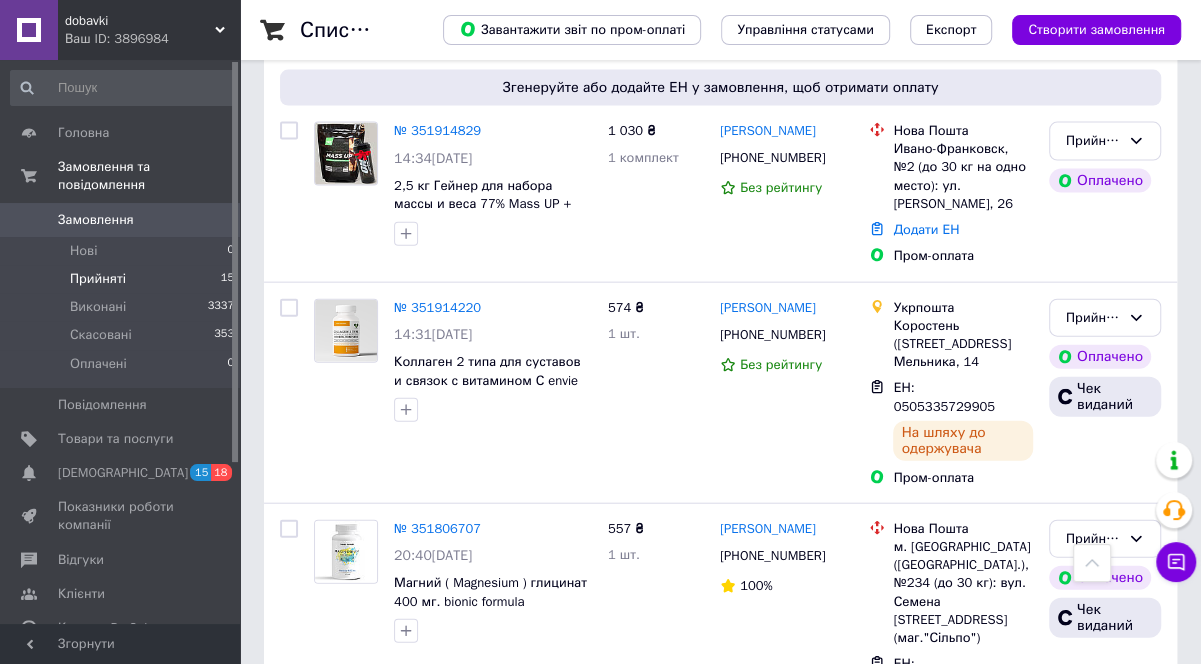 scroll, scrollTop: 2544, scrollLeft: 0, axis: vertical 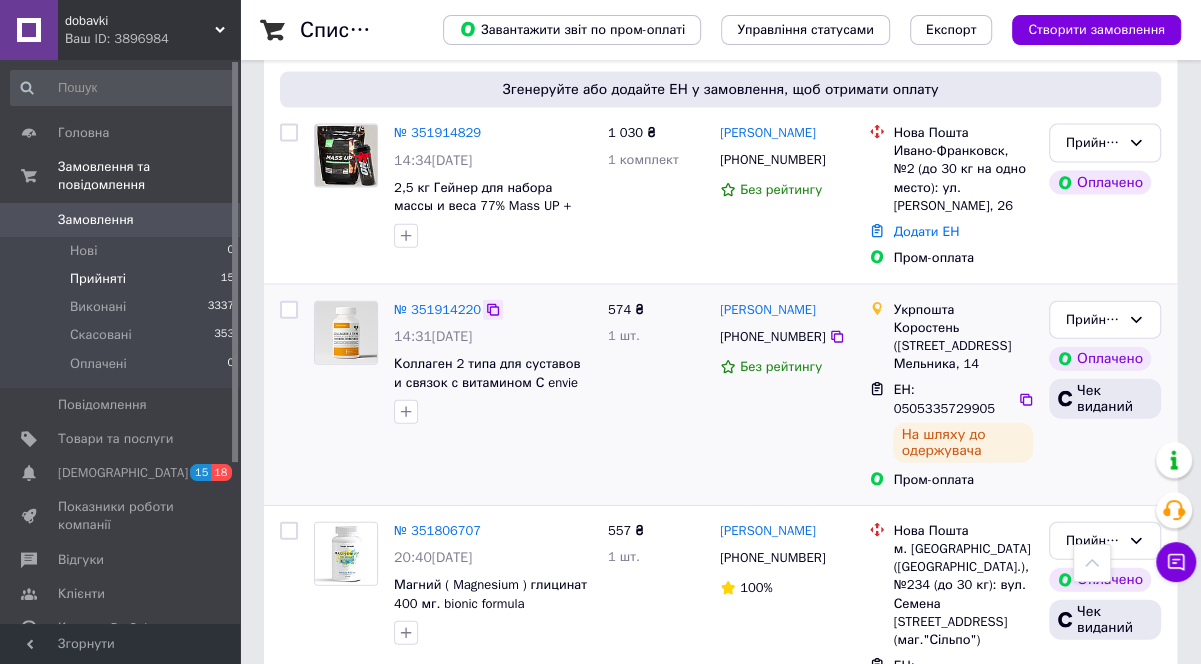 click 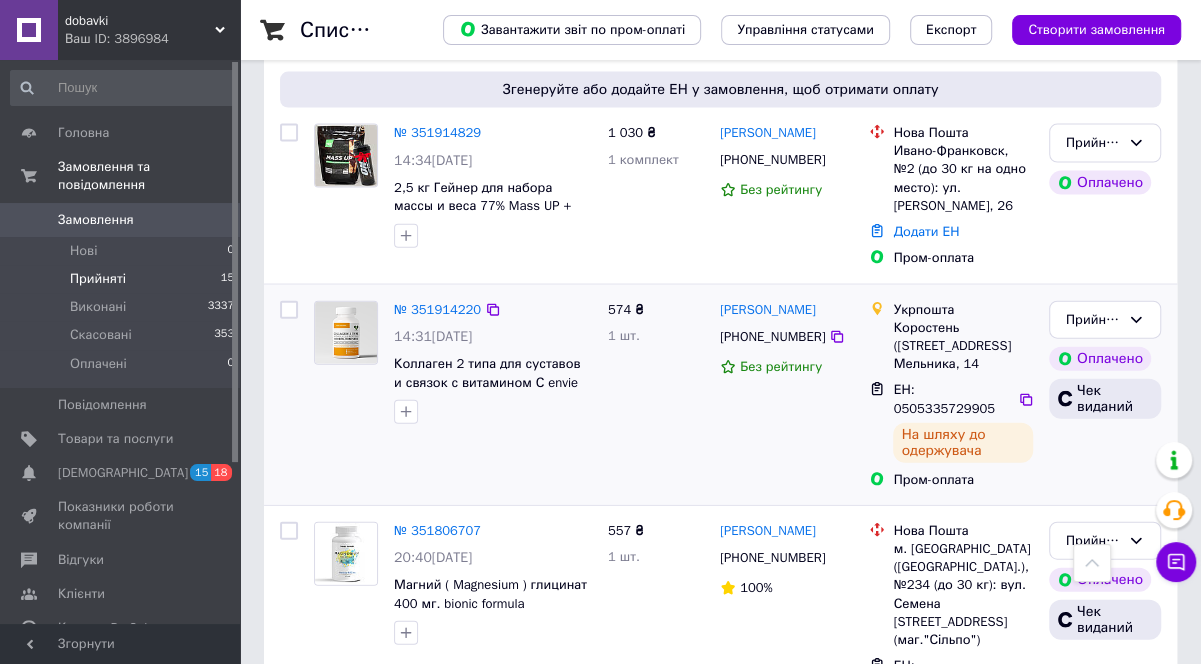click on "[PERSON_NAME] [PHONE_NUMBER] Без рейтингу" at bounding box center [786, 395] 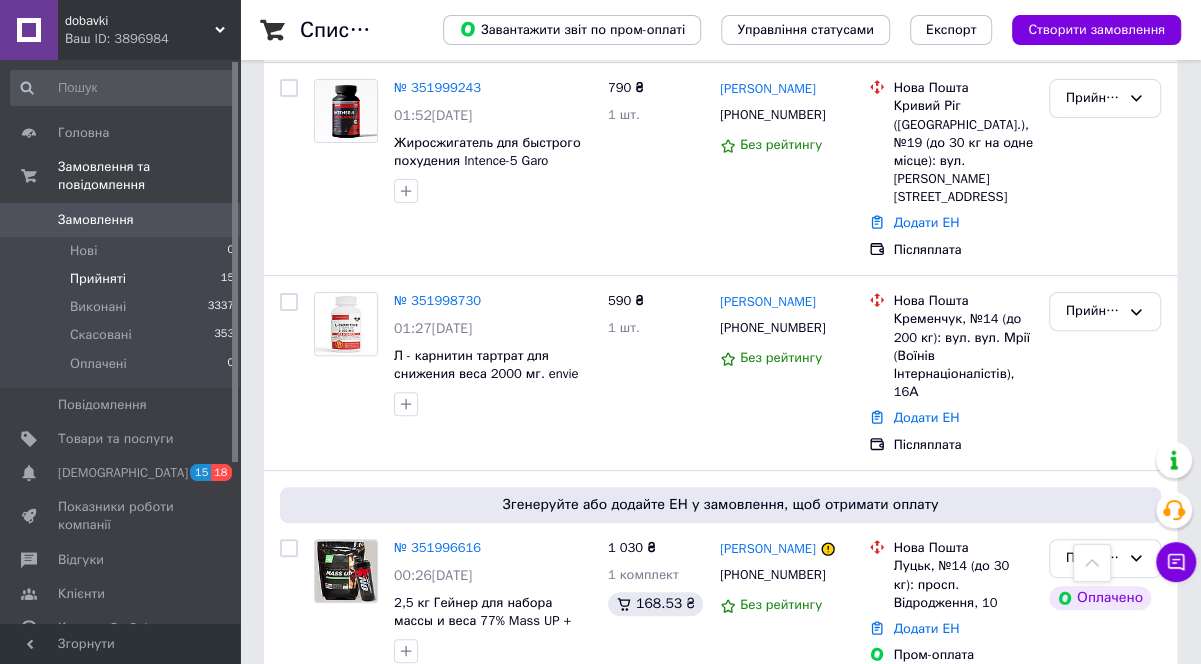 scroll, scrollTop: 89, scrollLeft: 0, axis: vertical 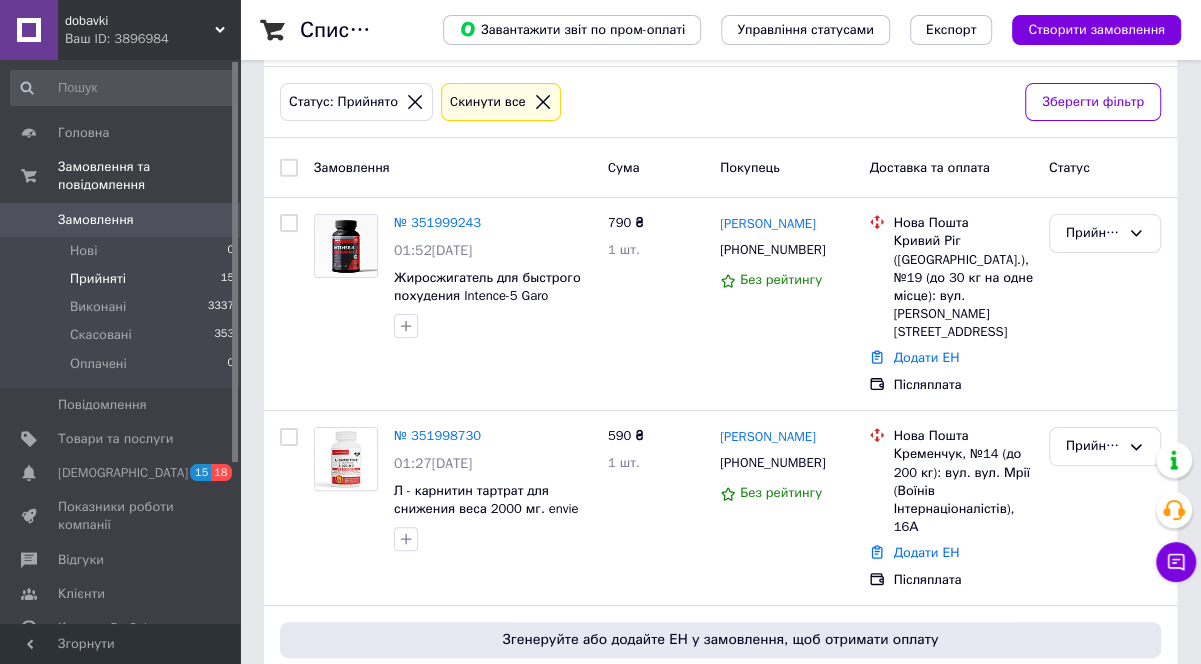 drag, startPoint x: 892, startPoint y: 109, endPoint x: 840, endPoint y: 98, distance: 53.15073 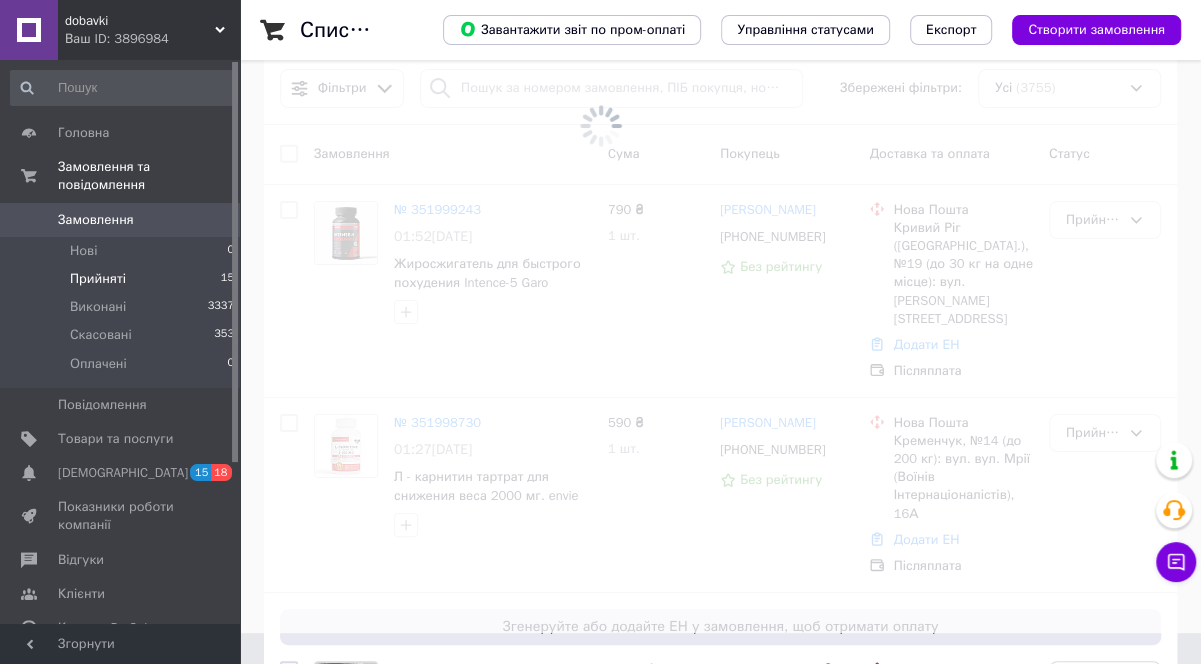 scroll, scrollTop: 0, scrollLeft: 0, axis: both 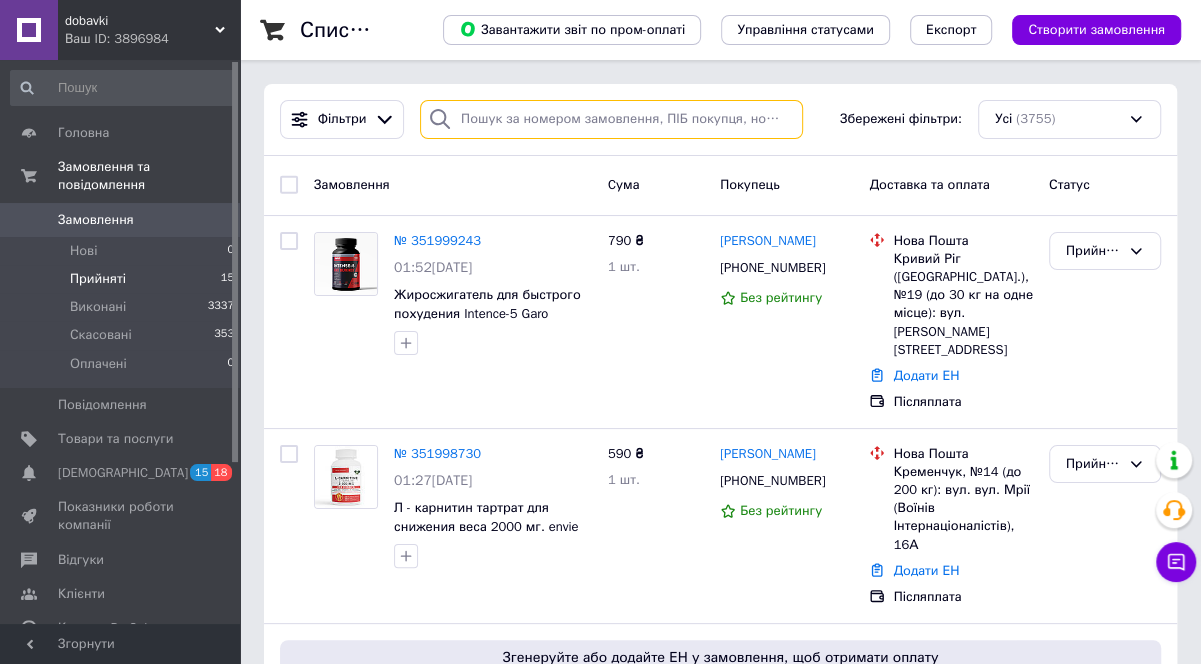 click at bounding box center [611, 119] 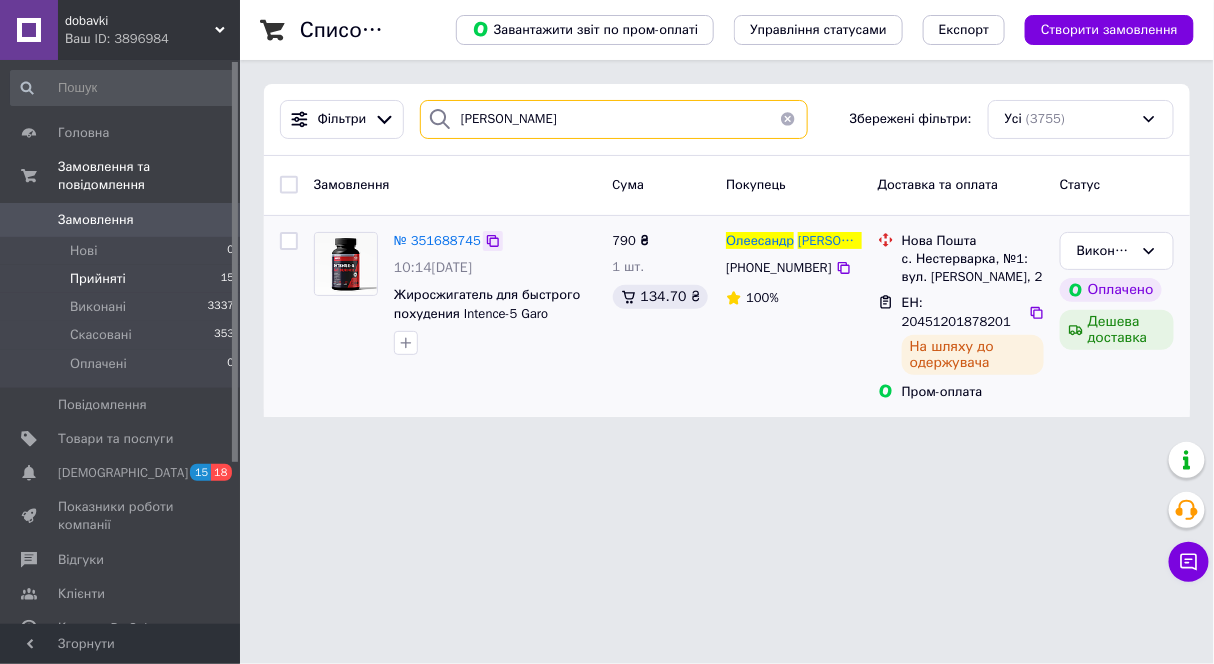 type on "[PERSON_NAME]" 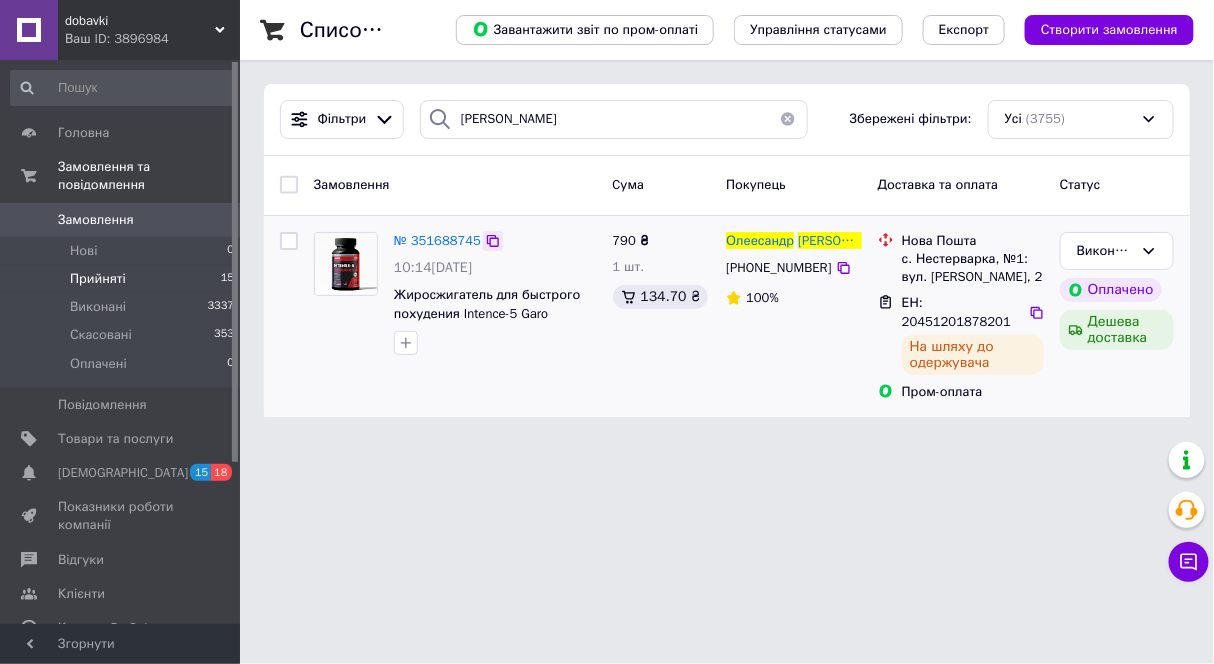 click 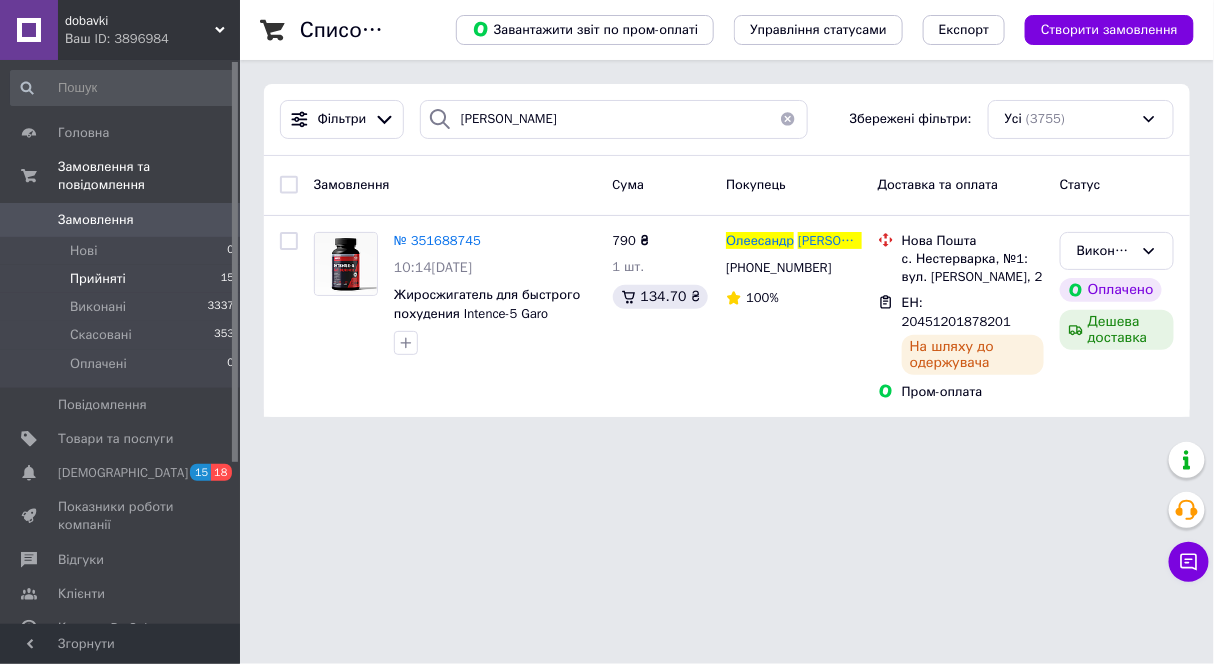 click at bounding box center [788, 119] 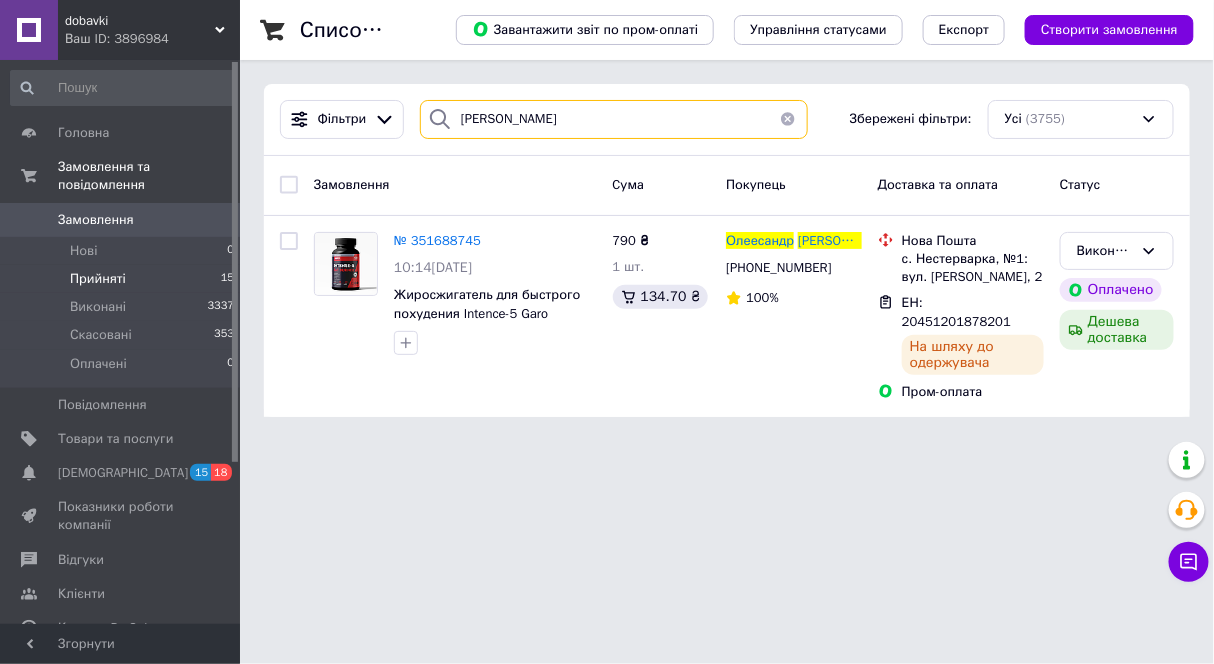 type 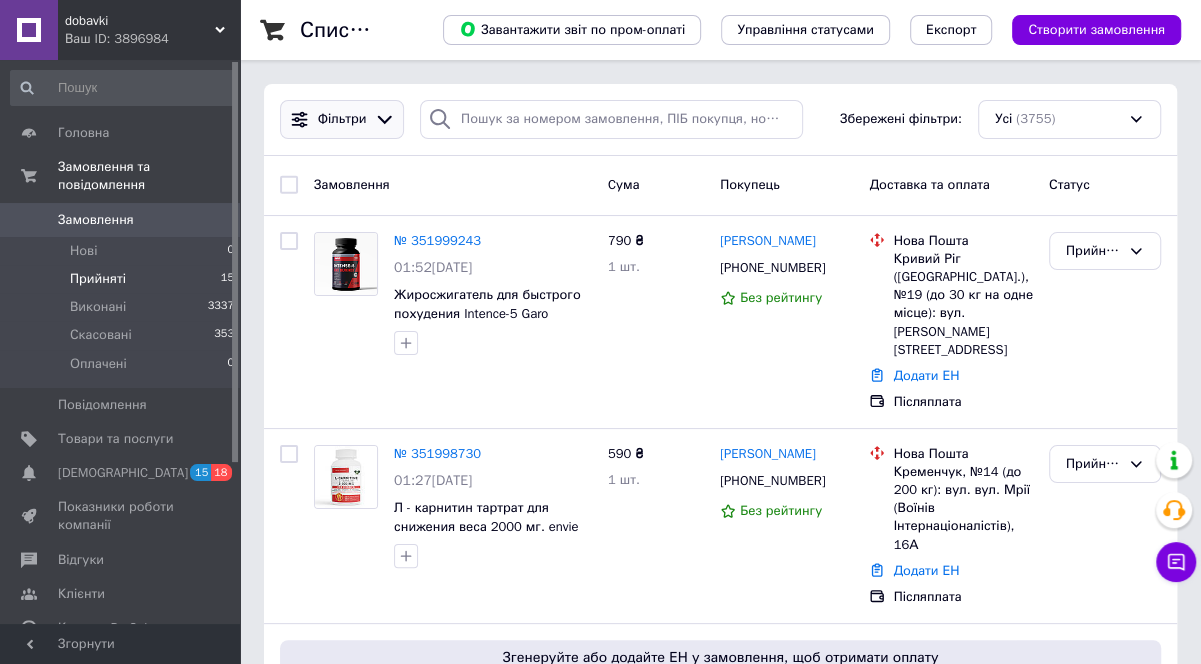 click 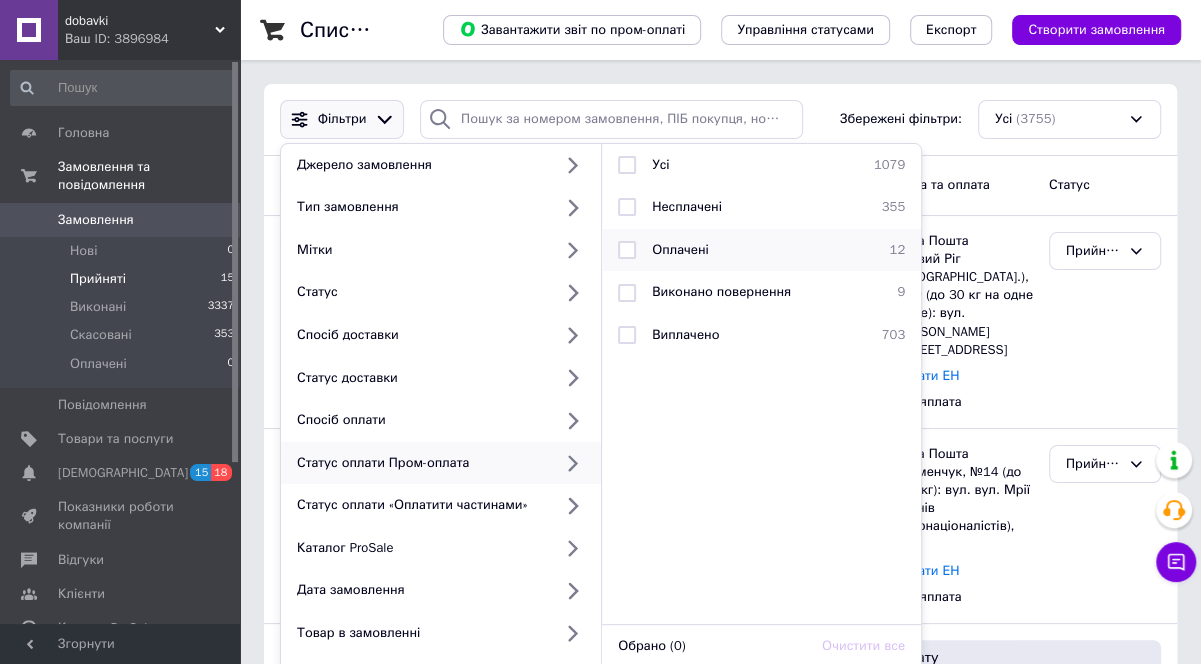 click at bounding box center [627, 250] 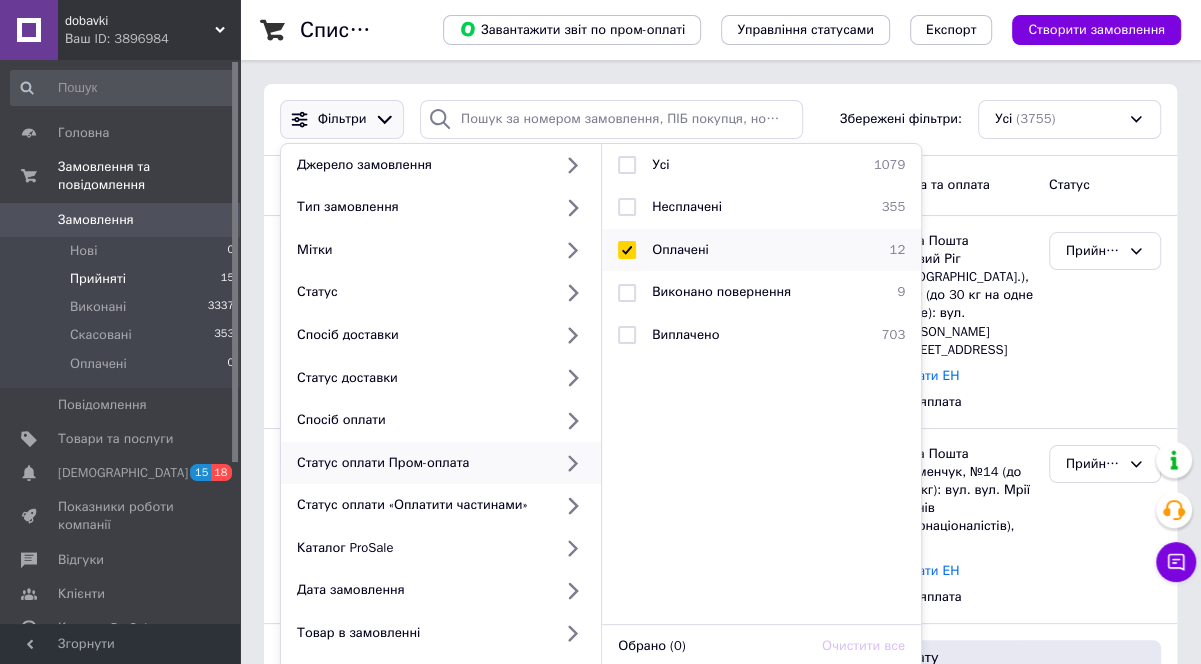 checkbox on "true" 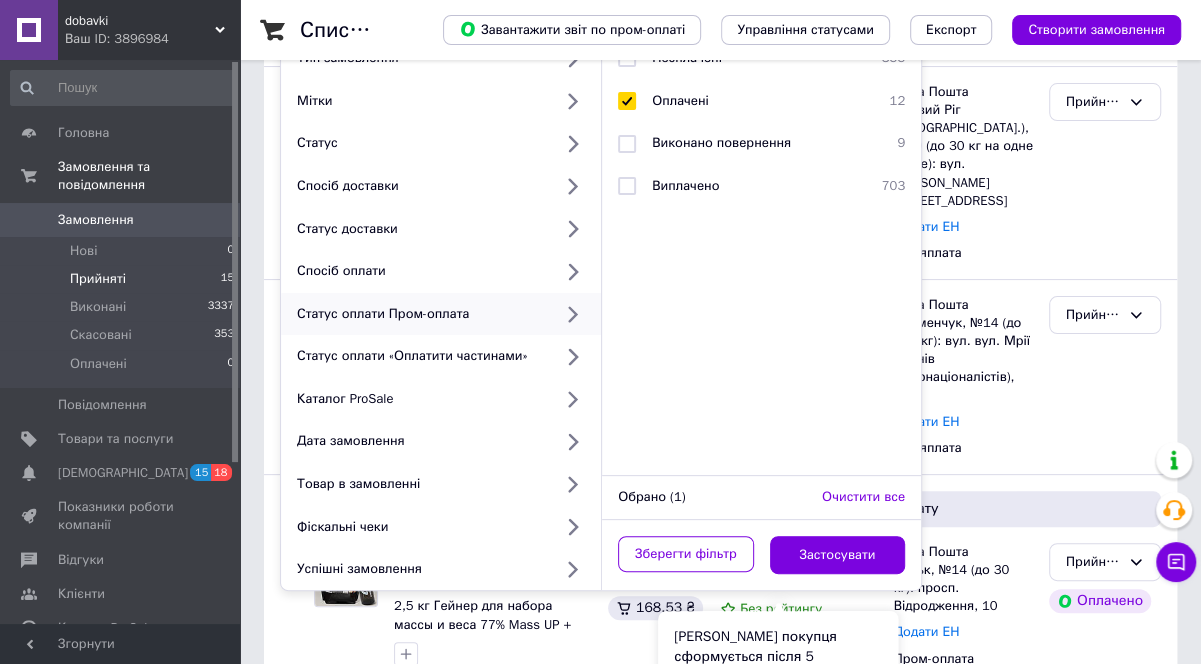 scroll, scrollTop: 363, scrollLeft: 0, axis: vertical 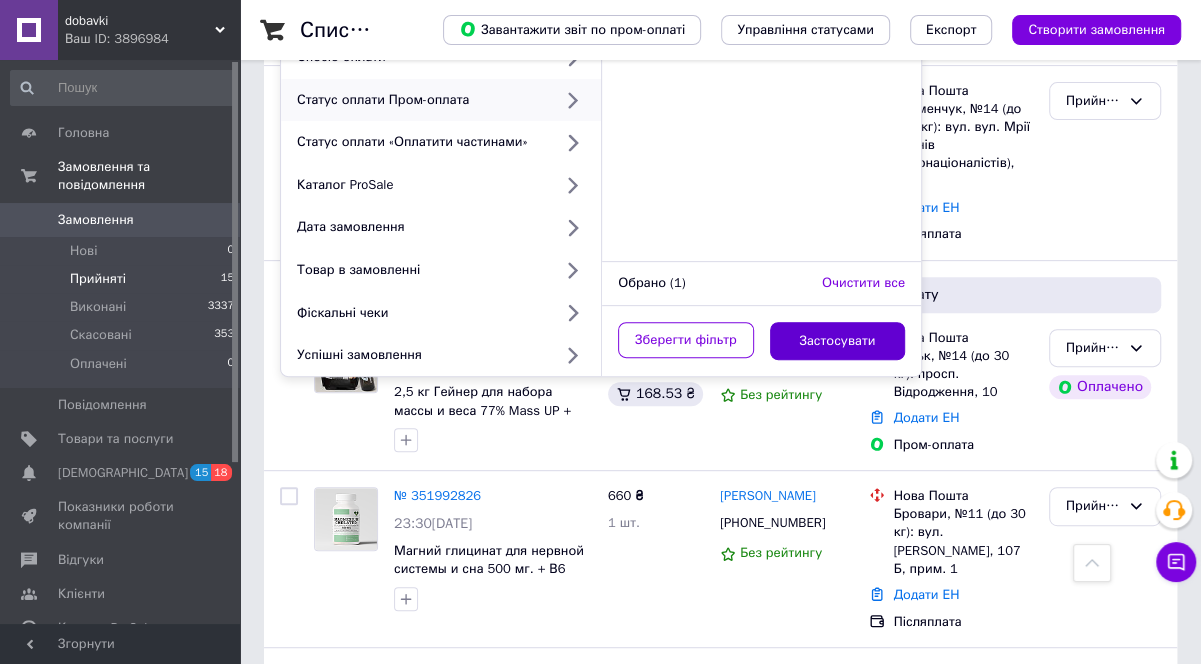 click on "Застосувати" at bounding box center (838, 341) 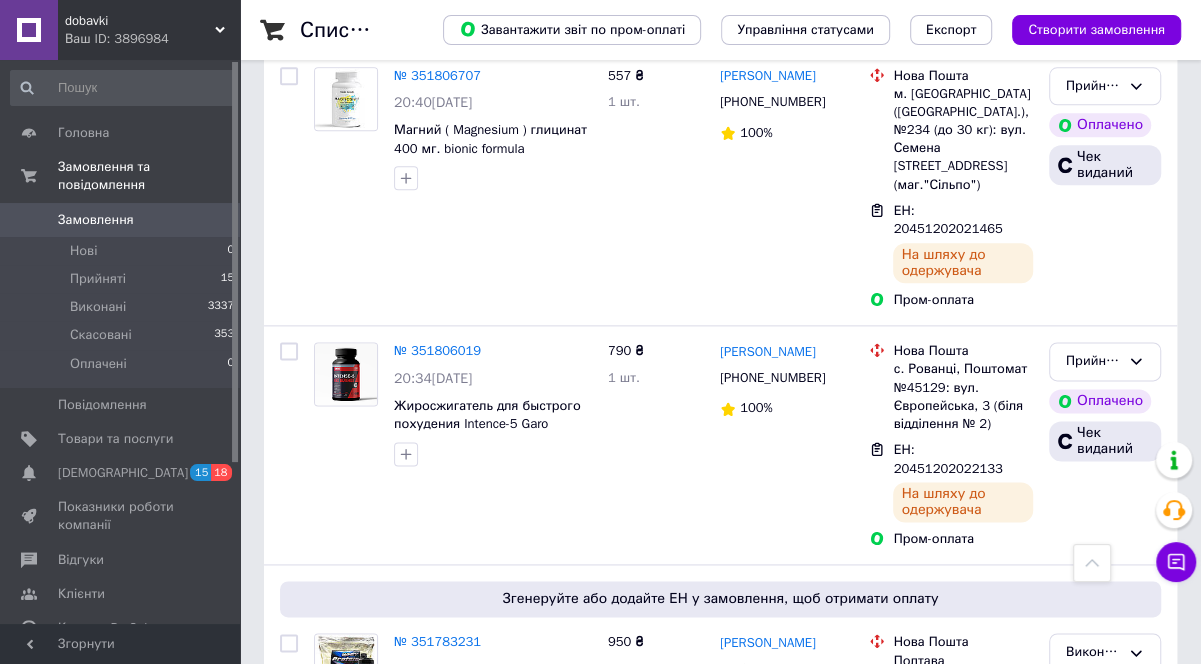 scroll, scrollTop: 1300, scrollLeft: 0, axis: vertical 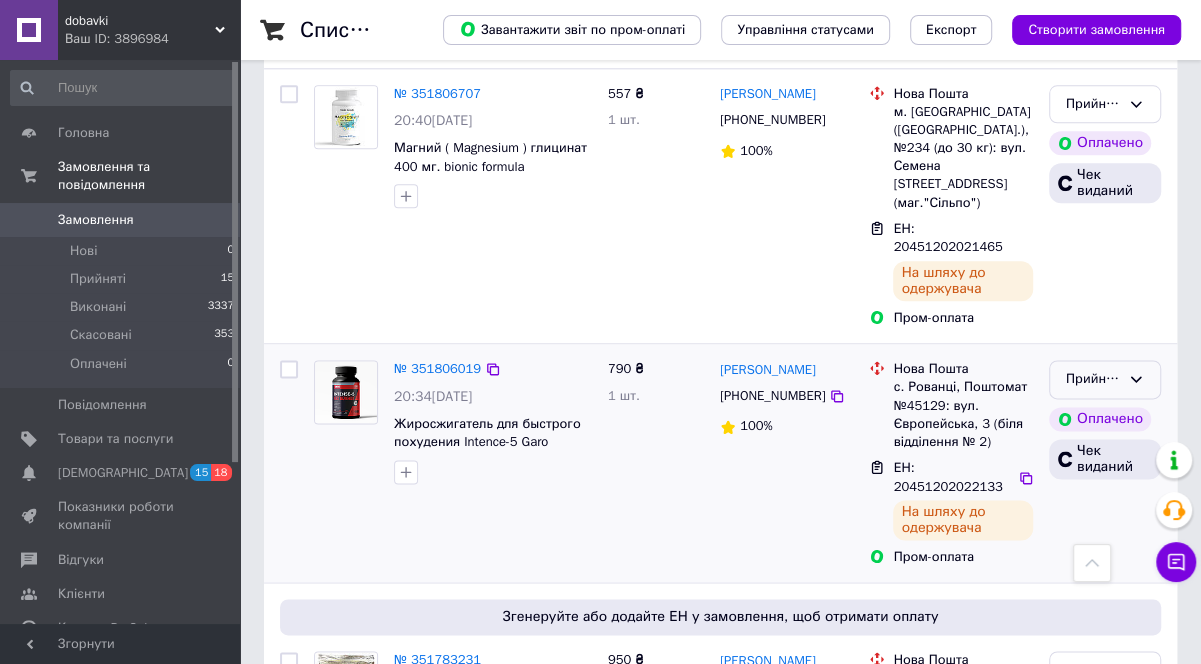 click 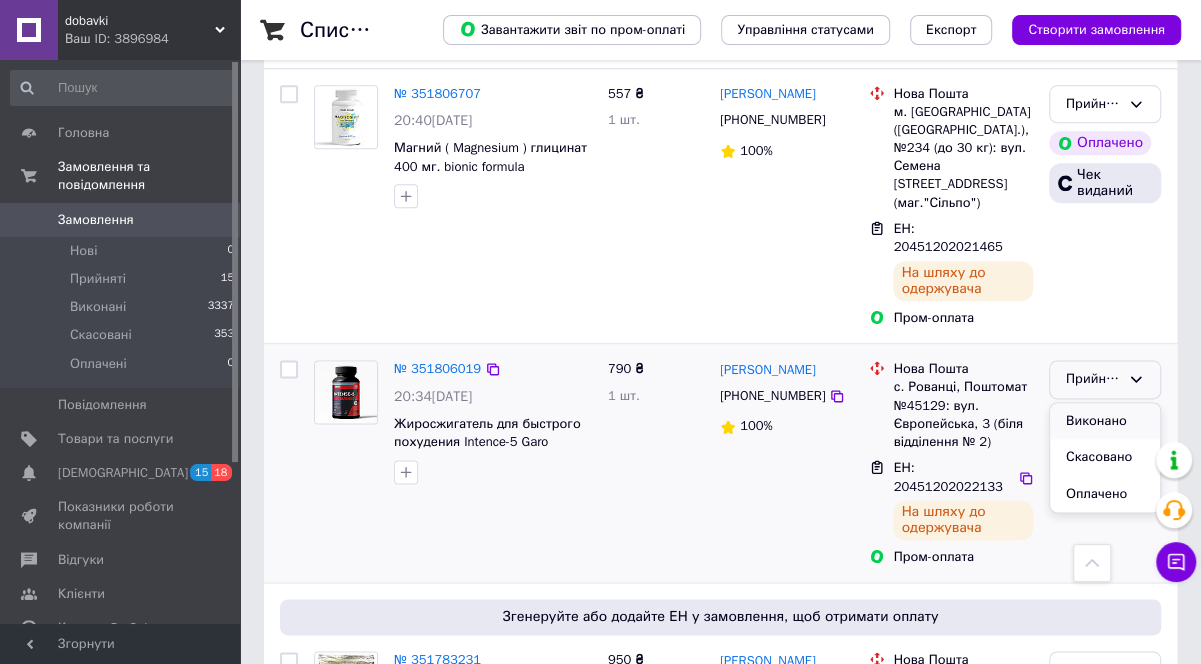 click on "Виконано" at bounding box center [1105, 421] 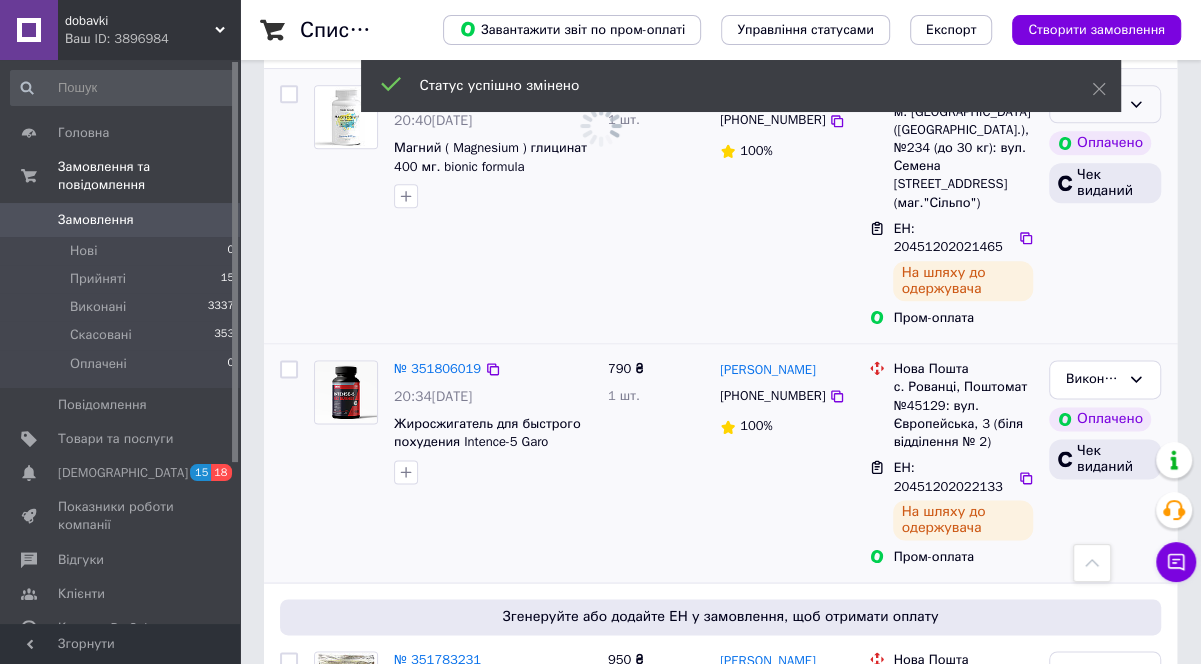 click 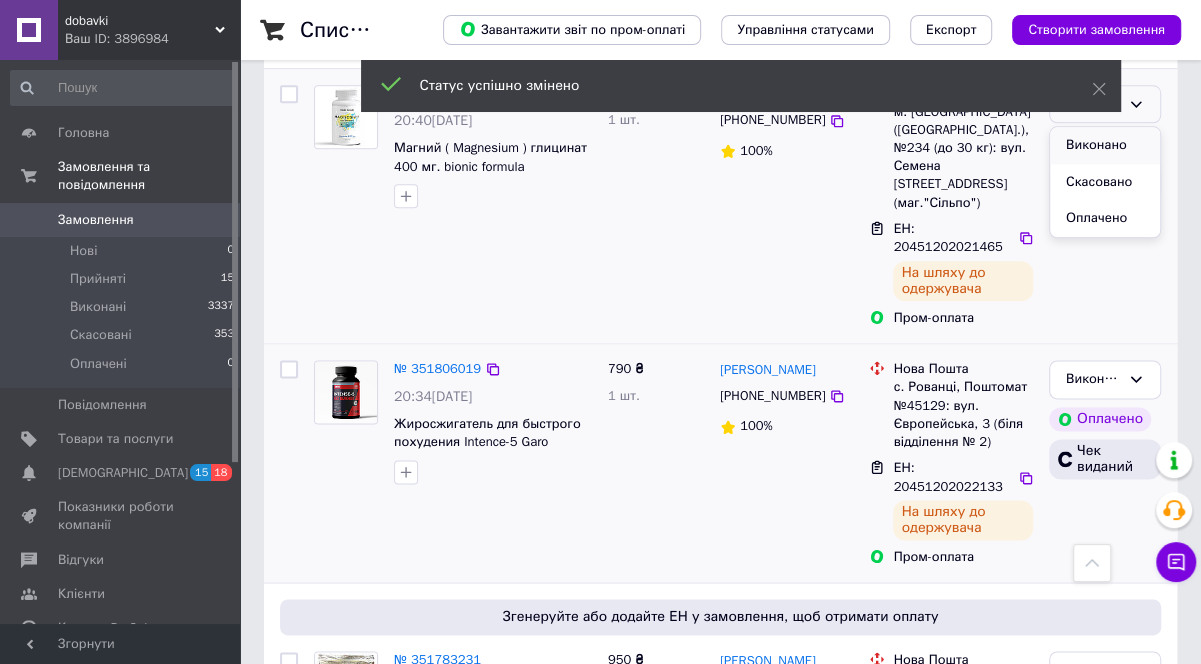 click on "Виконано" at bounding box center (1105, 145) 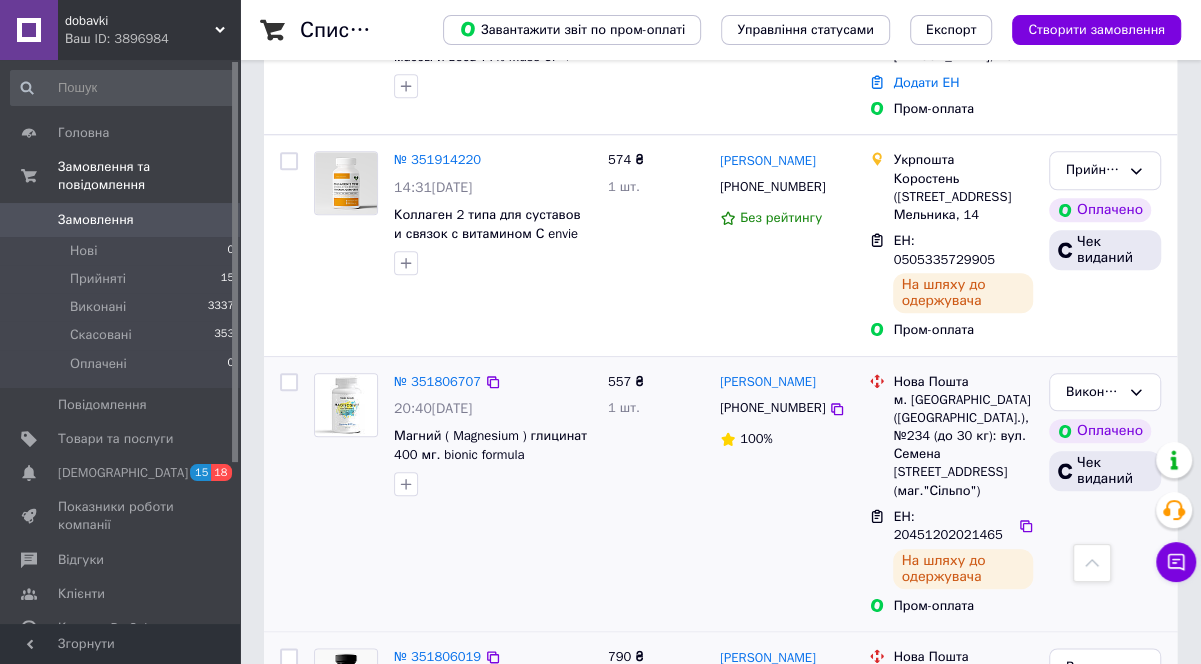 scroll, scrollTop: 936, scrollLeft: 0, axis: vertical 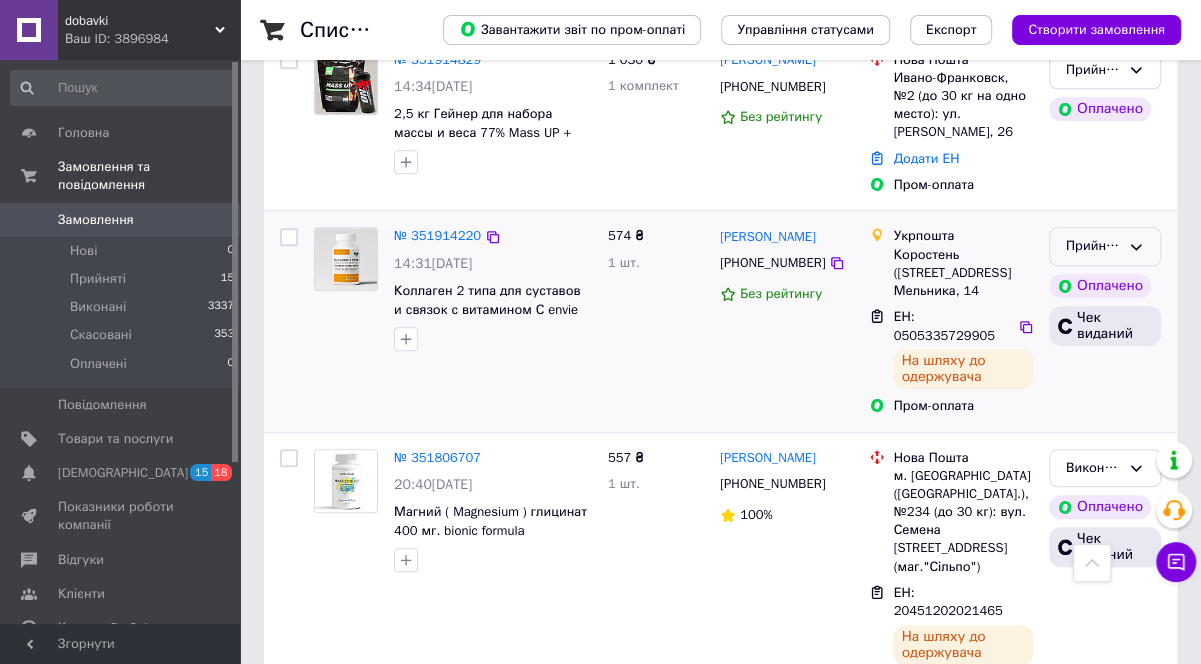 click 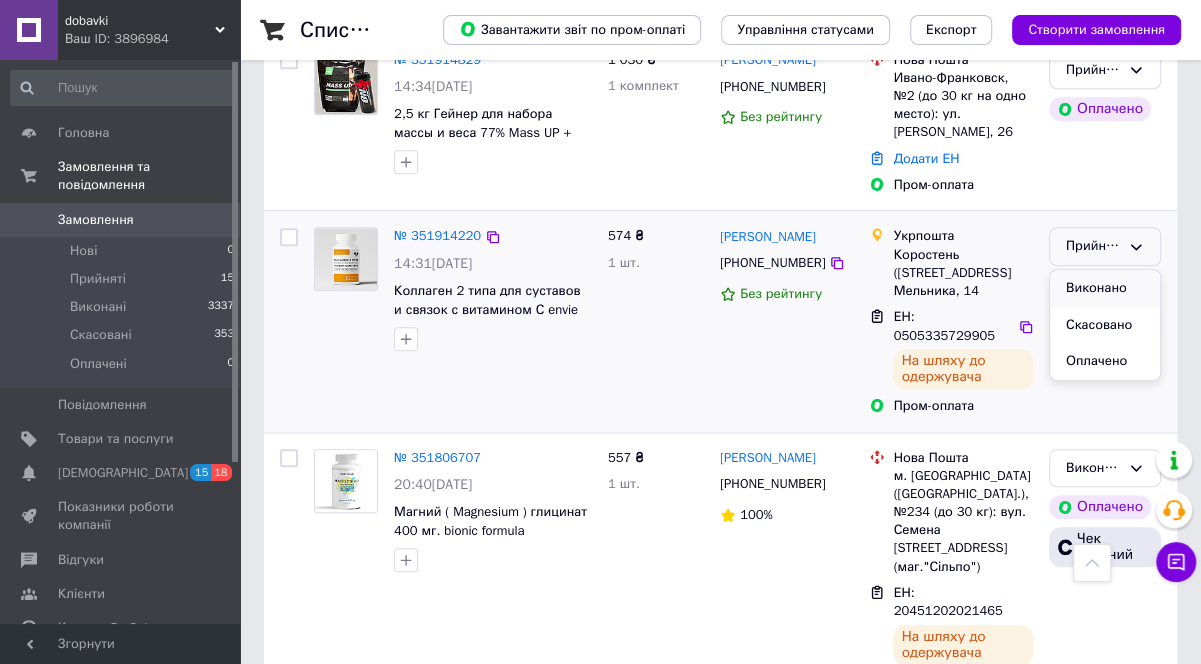 click on "Виконано" at bounding box center (1105, 288) 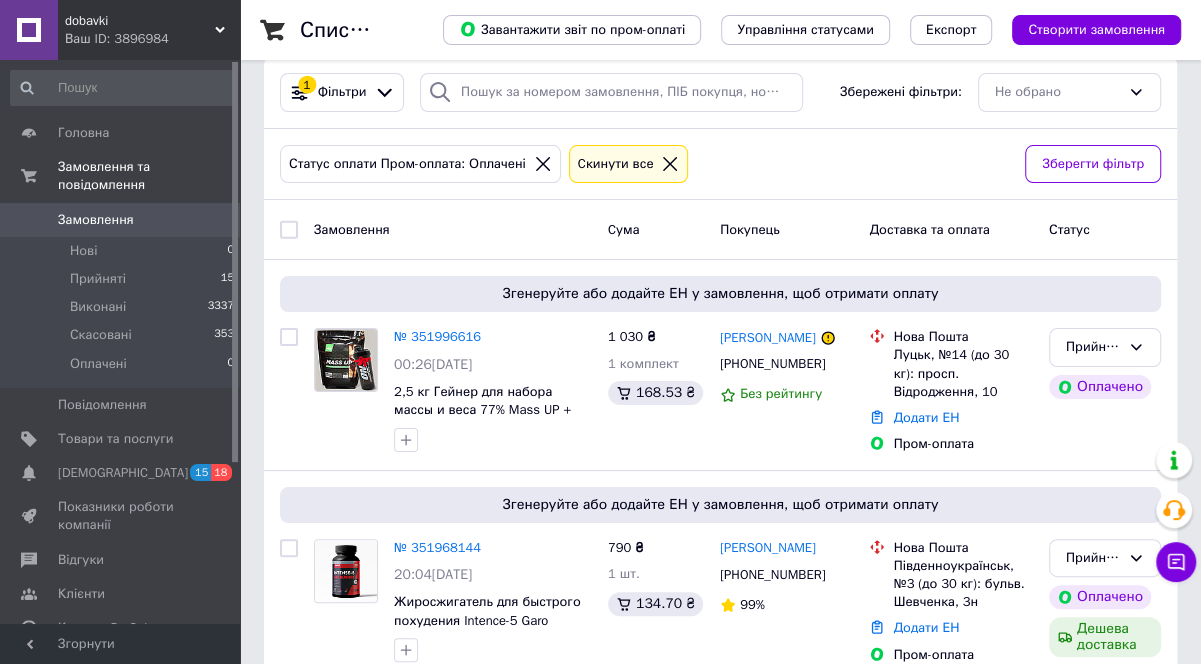 scroll, scrollTop: 0, scrollLeft: 0, axis: both 